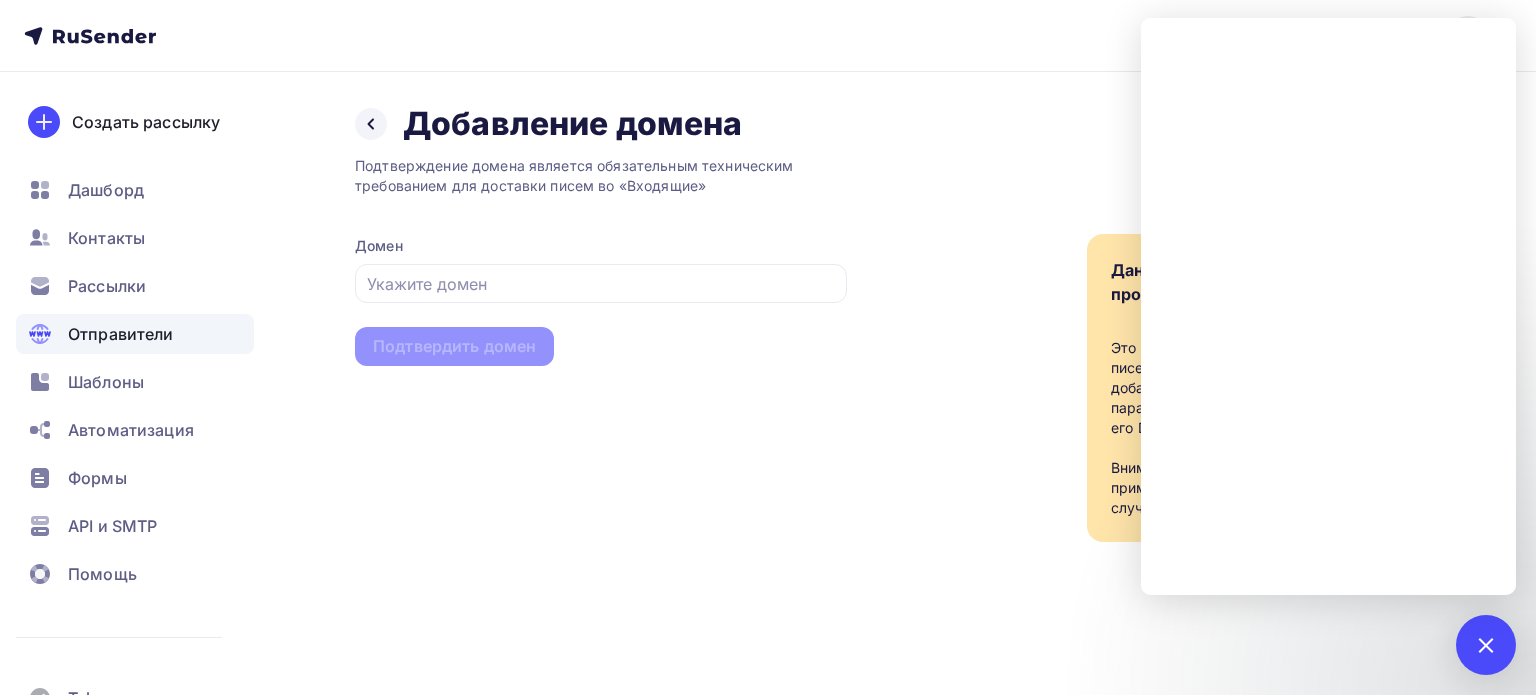 scroll, scrollTop: 0, scrollLeft: 0, axis: both 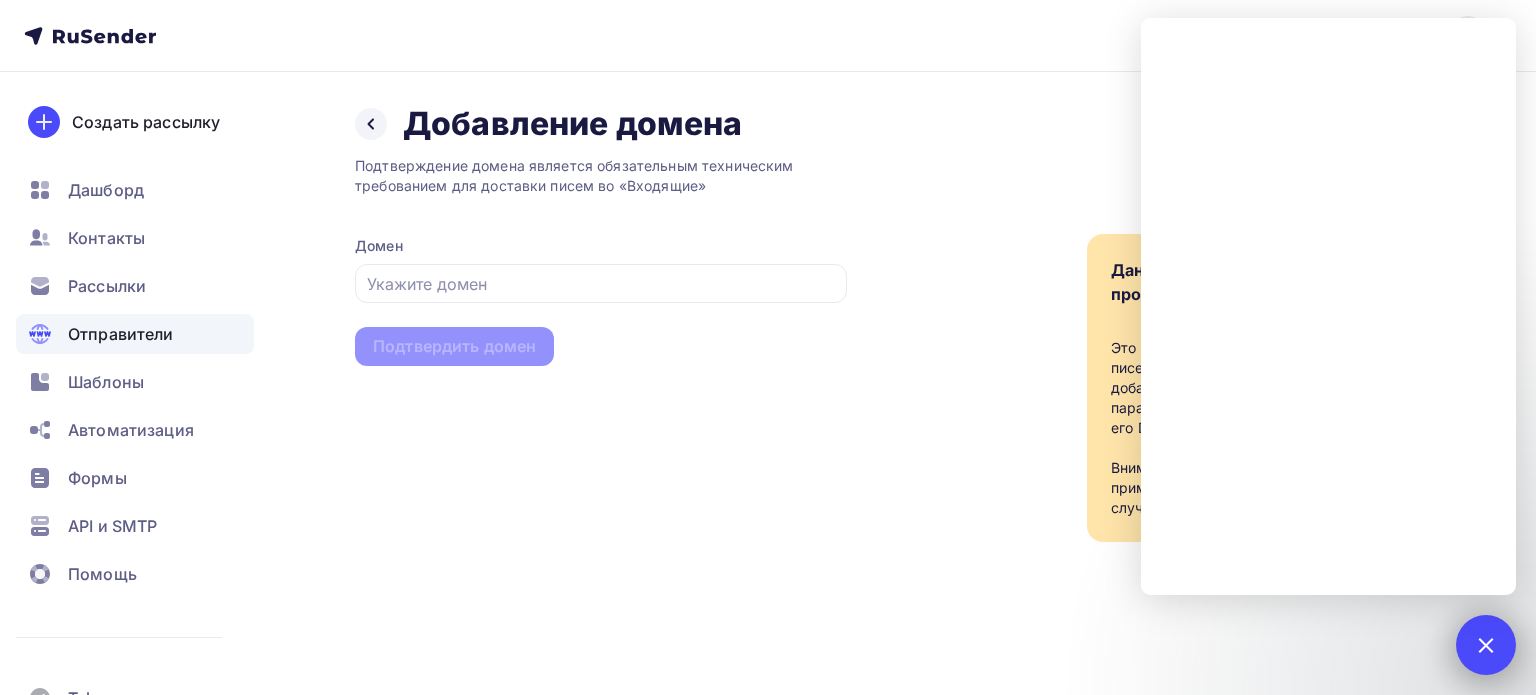 click at bounding box center (1485, 644) 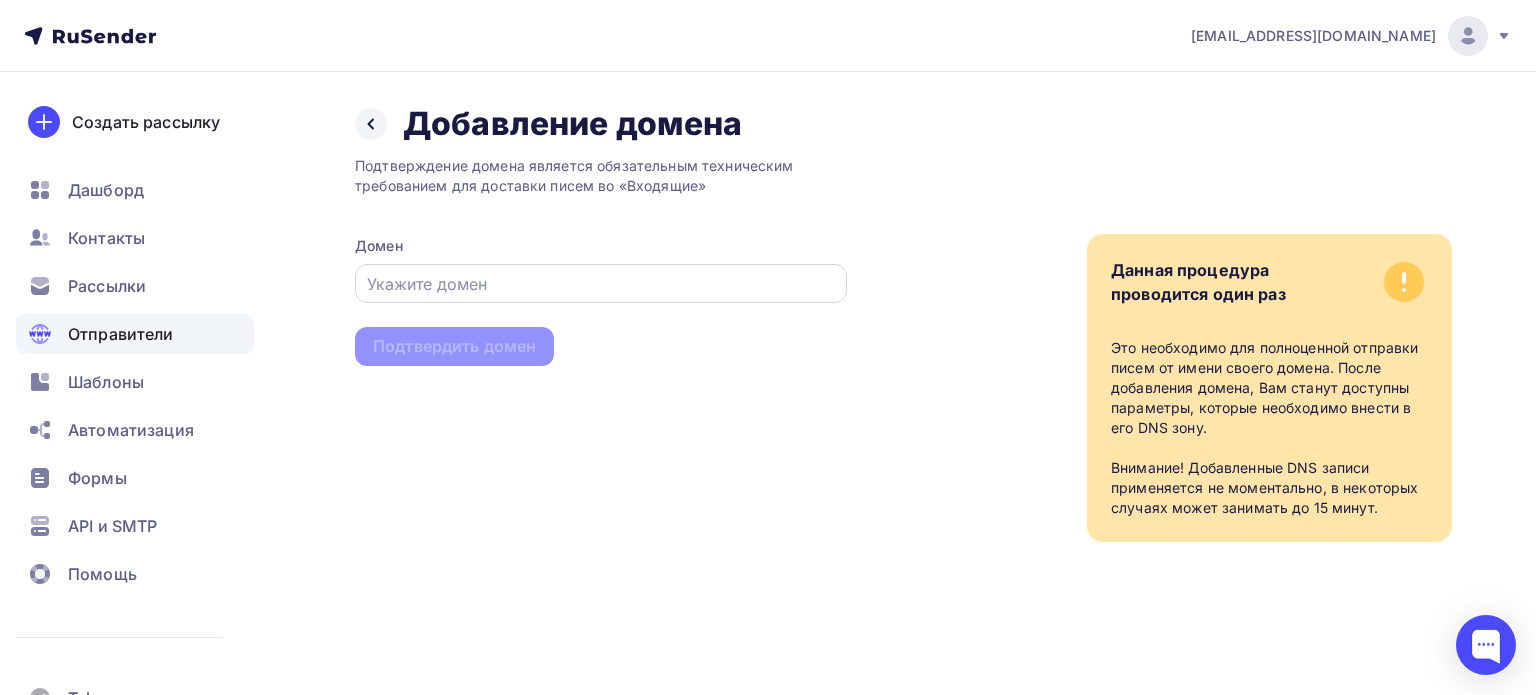 click at bounding box center [601, 284] 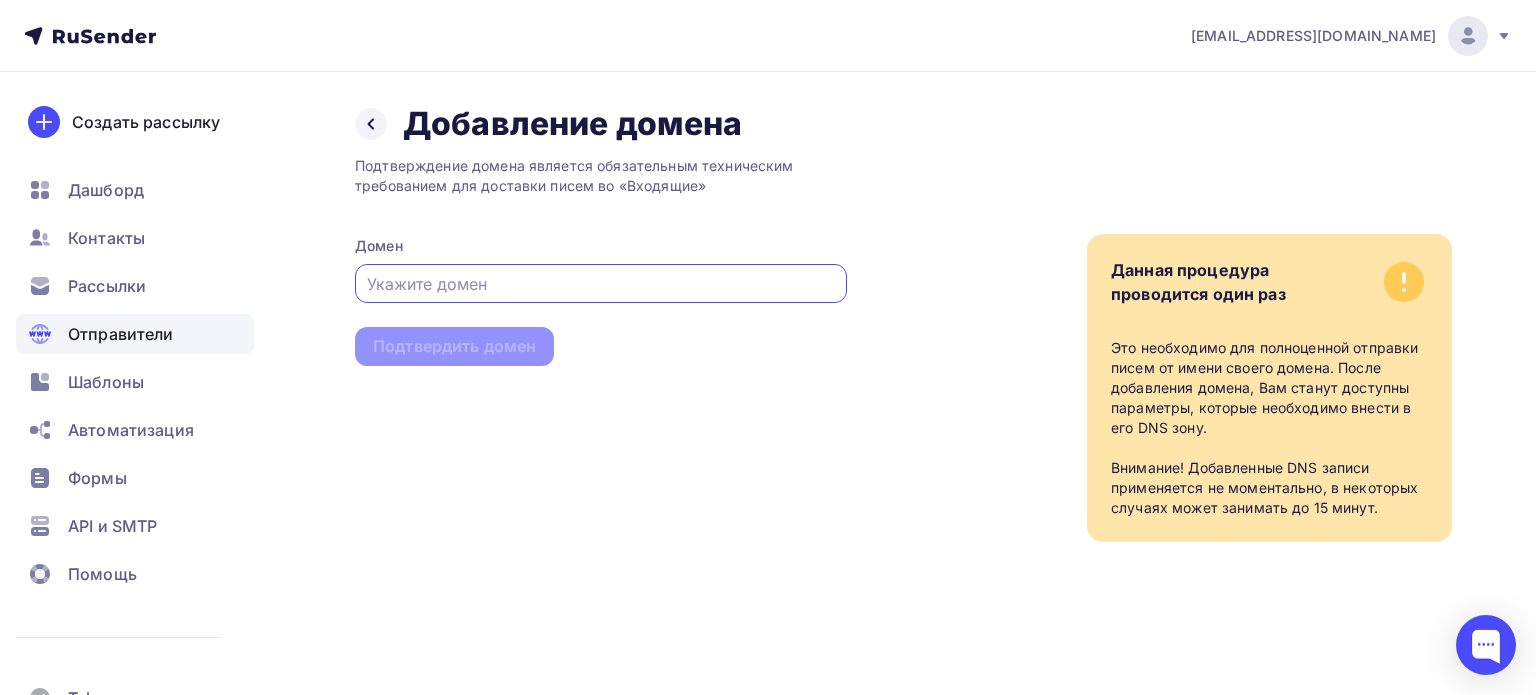 paste on "cnter.lch_info@mail.ru" 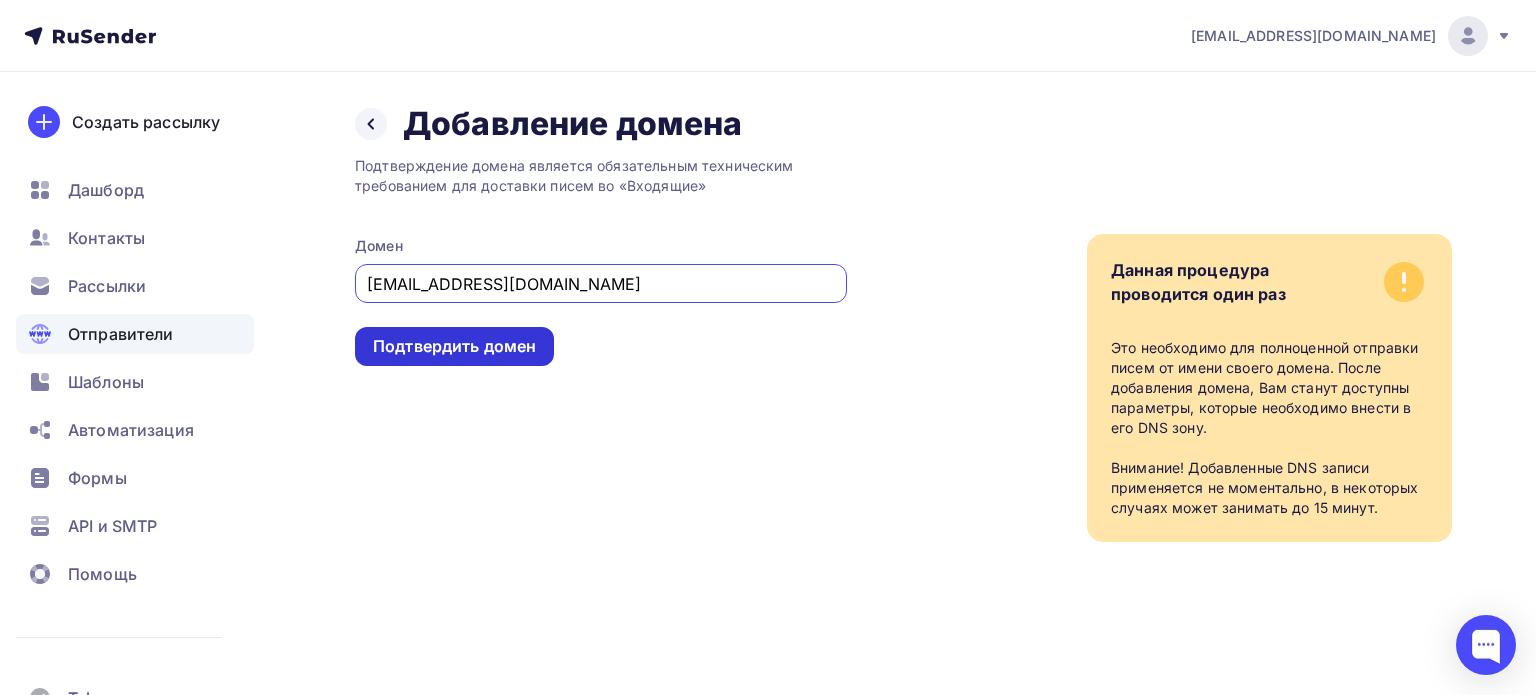 type on "cnter.lch_info@mail.ru" 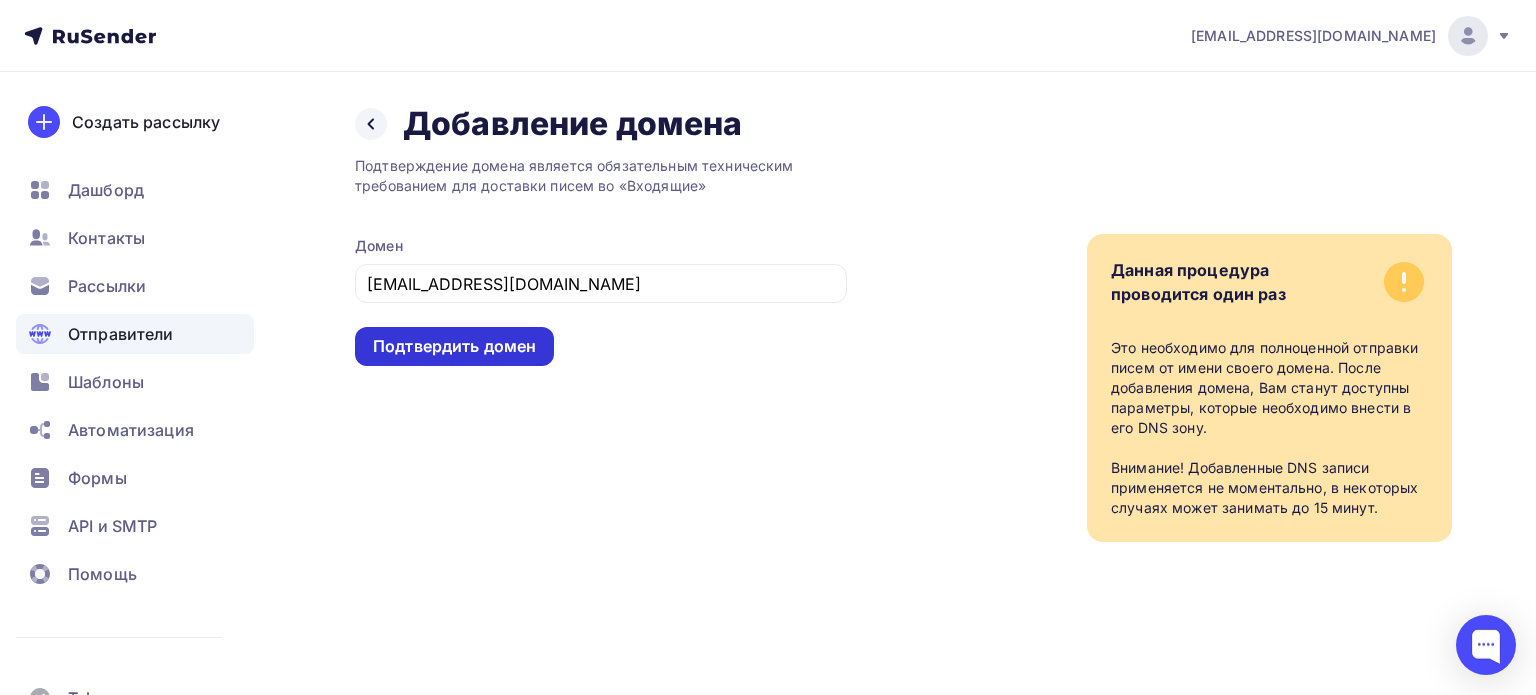 click on "Подтвердить домен" at bounding box center (454, 346) 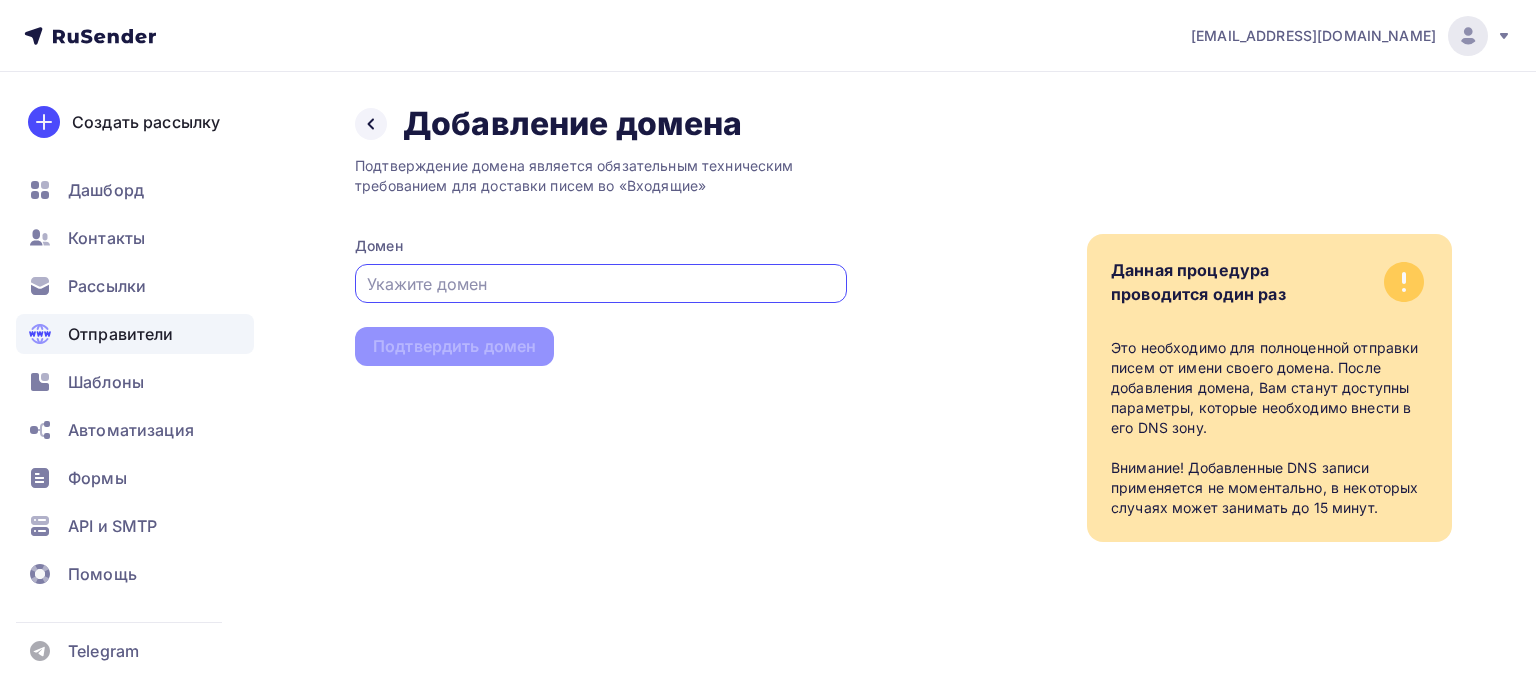 scroll, scrollTop: 0, scrollLeft: 0, axis: both 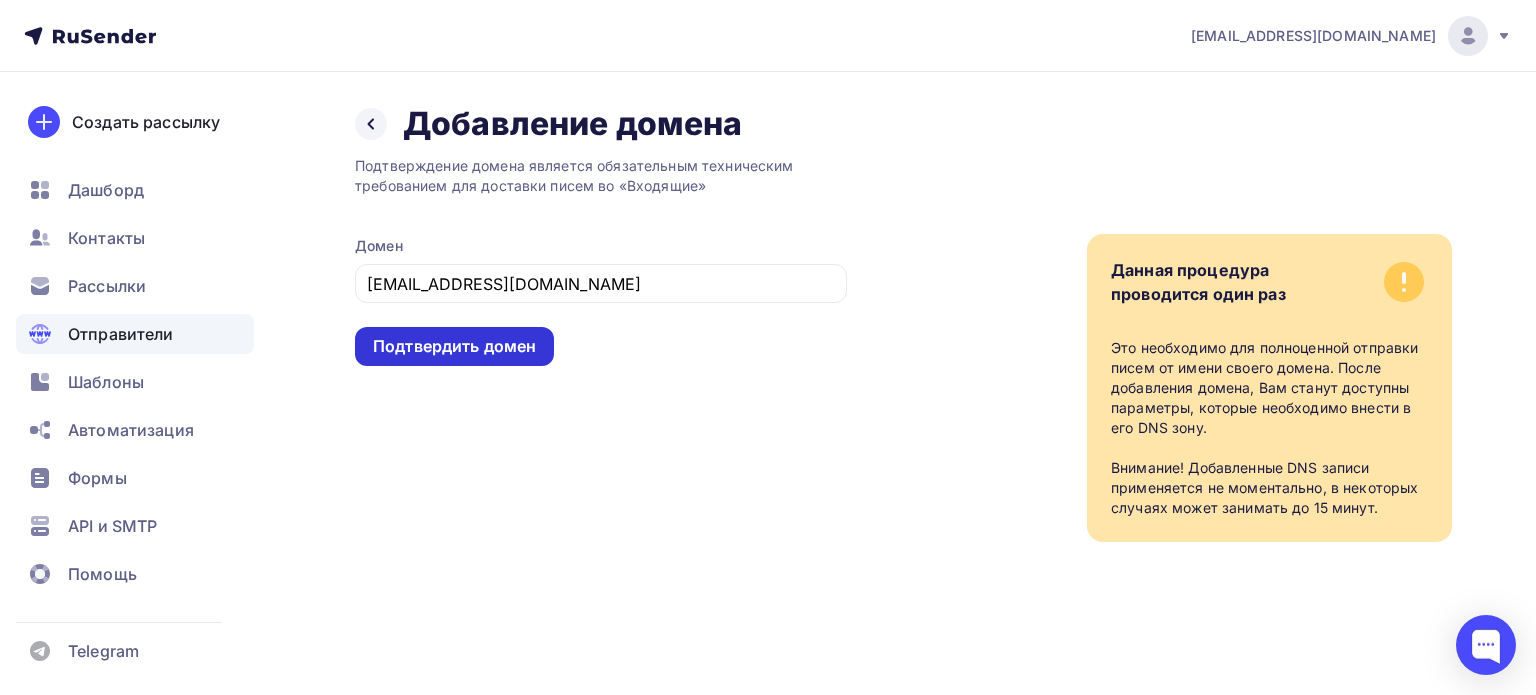 click on "Подтвердить домен" at bounding box center (454, 346) 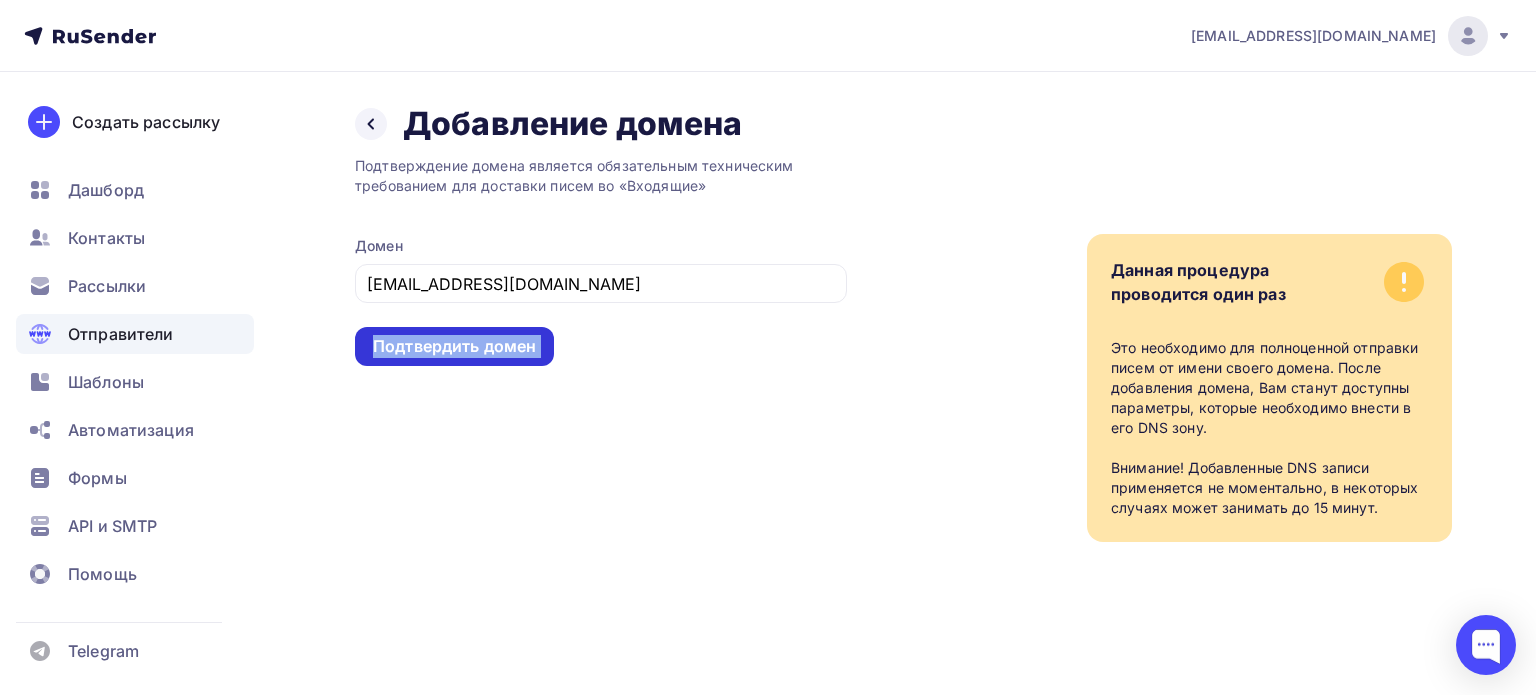 click on "Подтвердить домен" at bounding box center [454, 346] 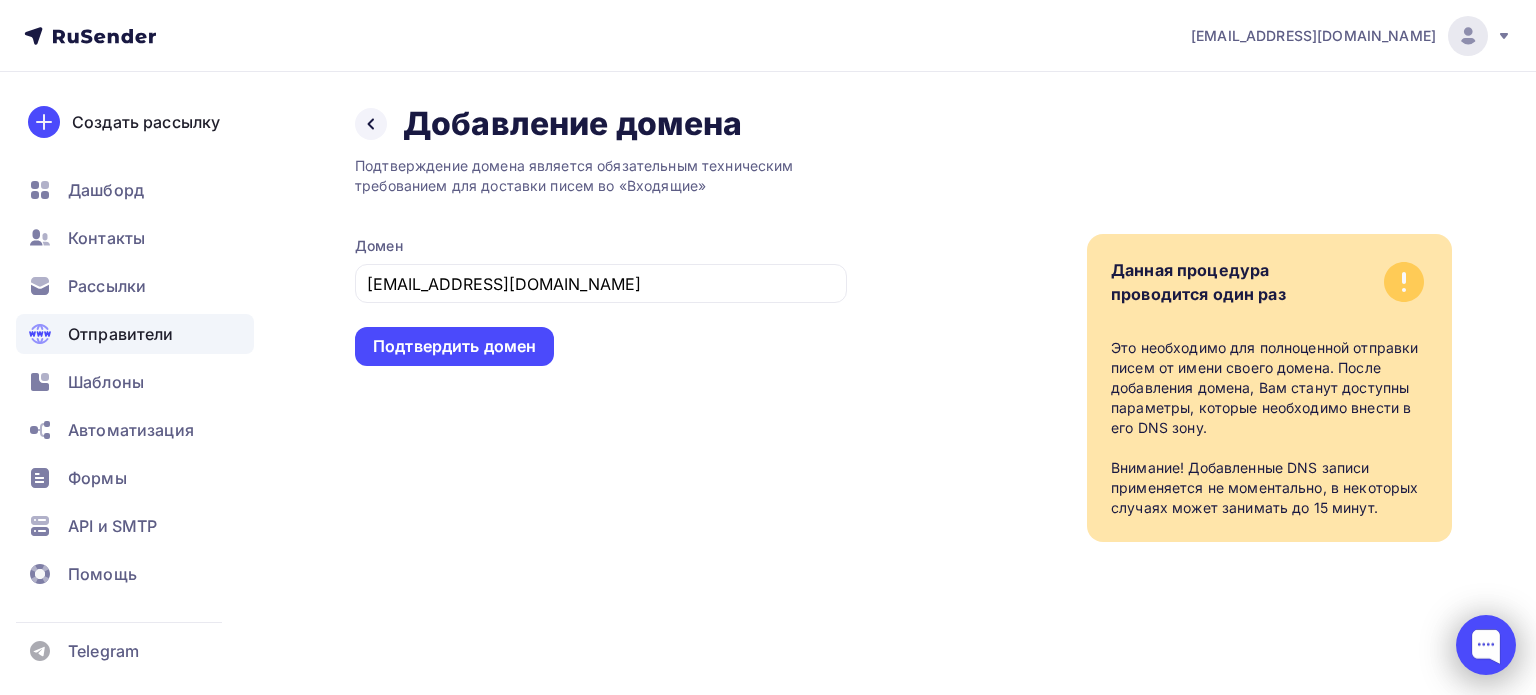 click at bounding box center (1486, 645) 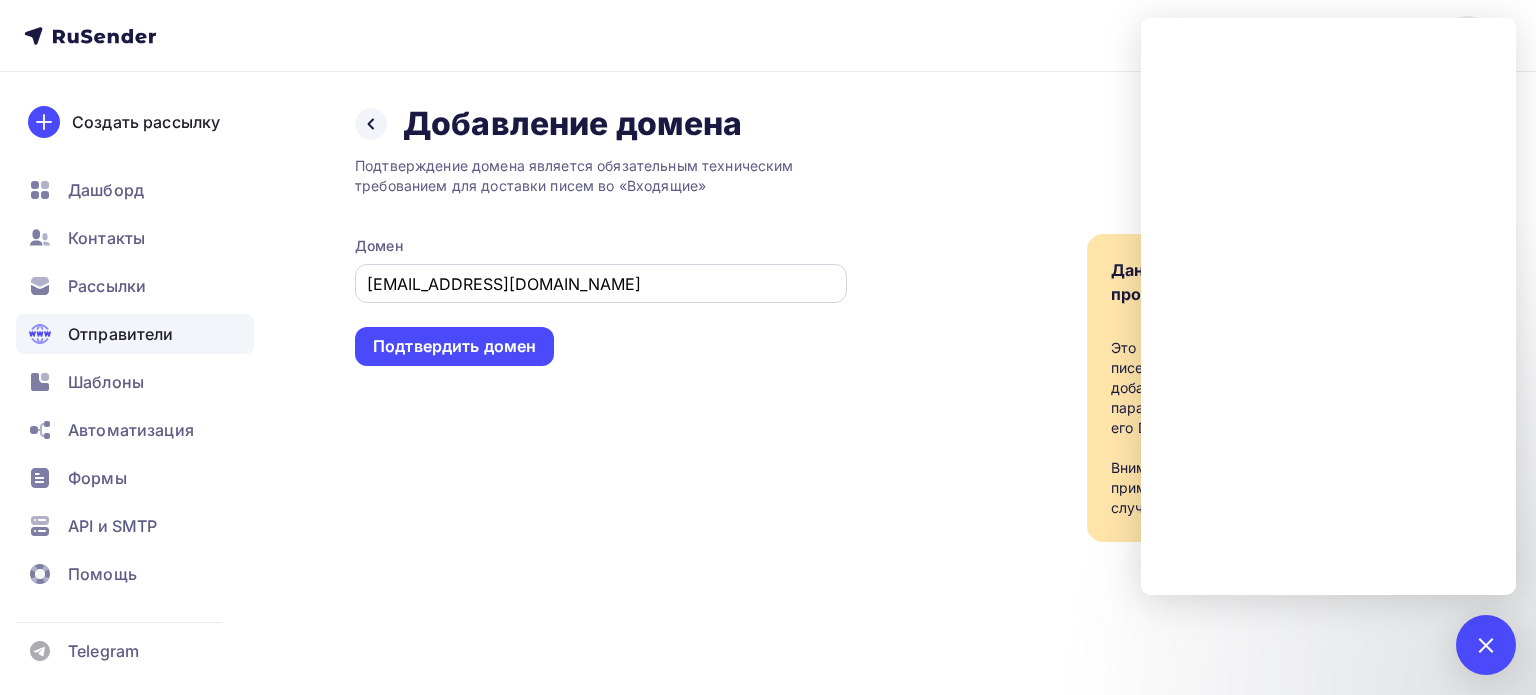 click on "cnter.lch_info@mail.ru" at bounding box center (601, 284) 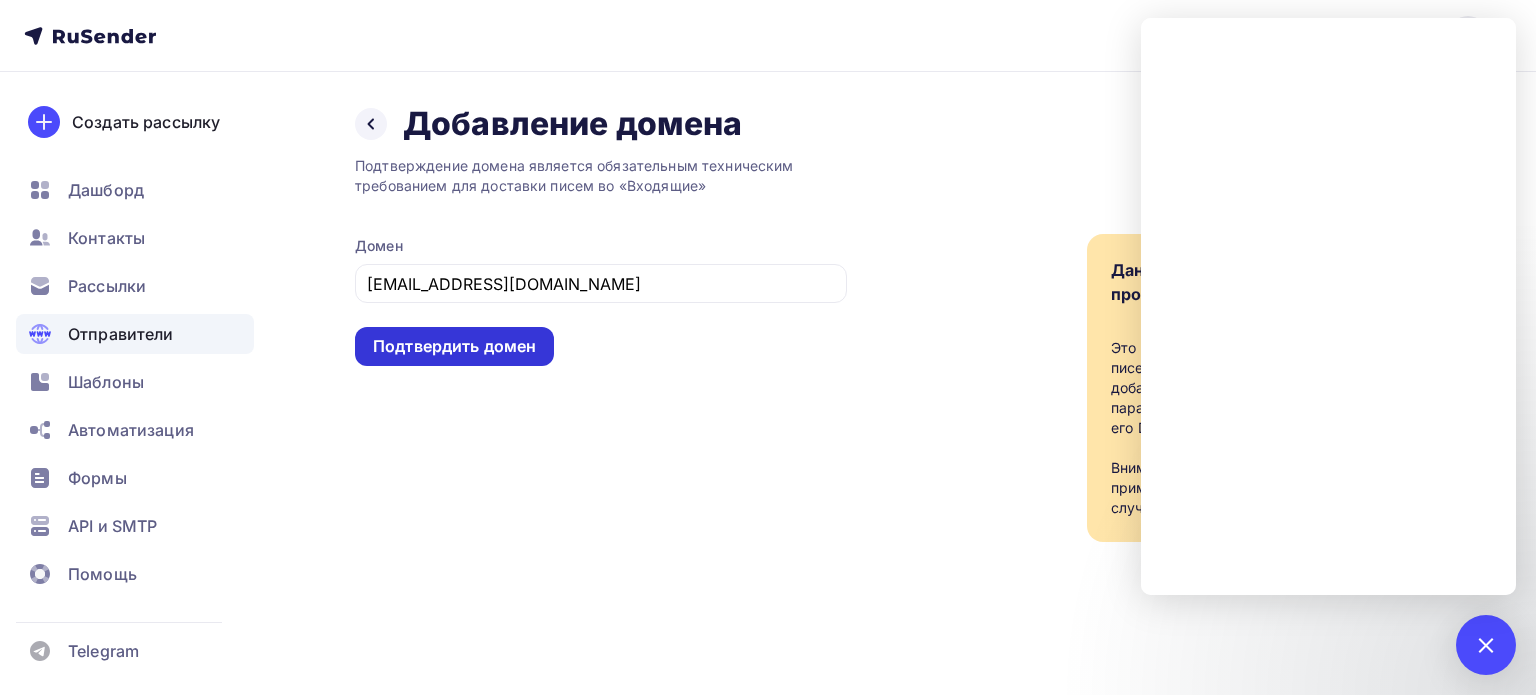 click on "Подтвердить домен" at bounding box center [454, 346] 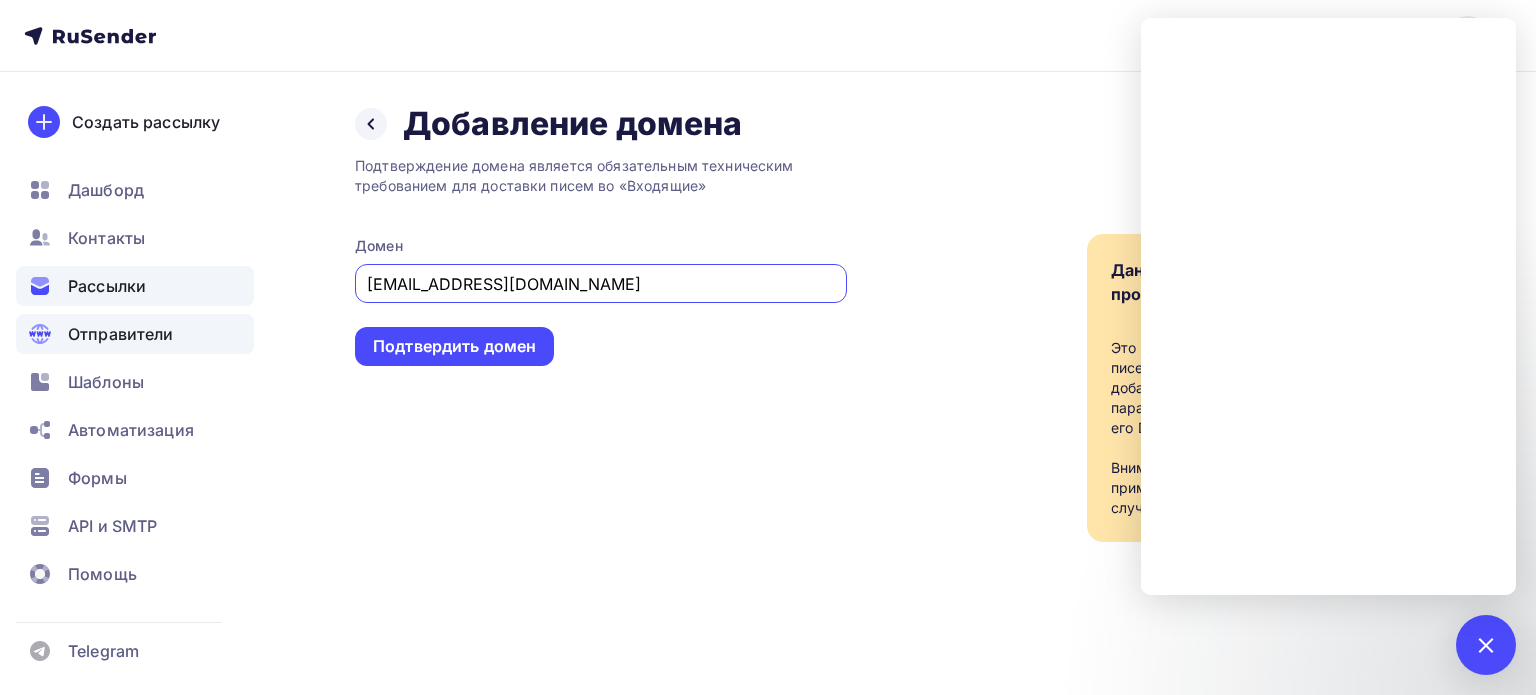 drag, startPoint x: 628, startPoint y: 284, endPoint x: 91, endPoint y: 301, distance: 537.26904 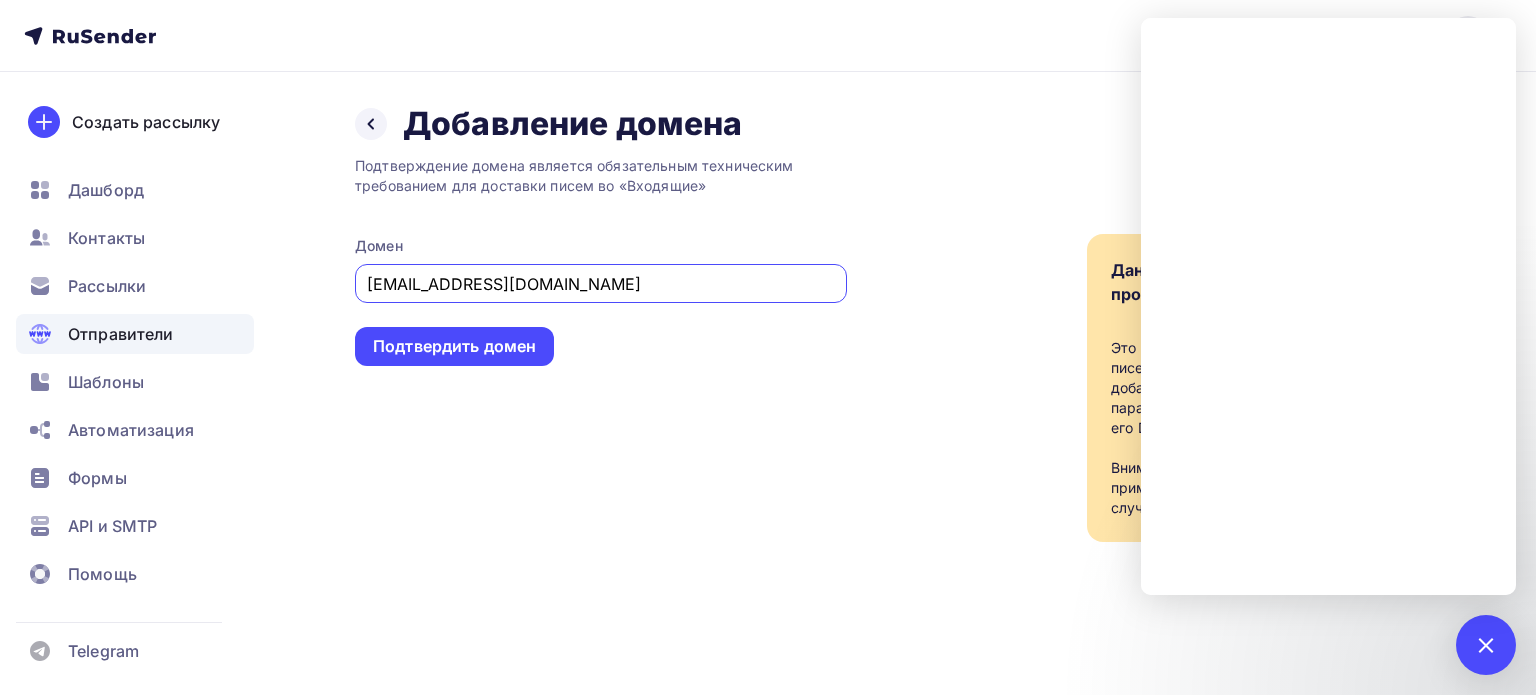 paste on "mail" 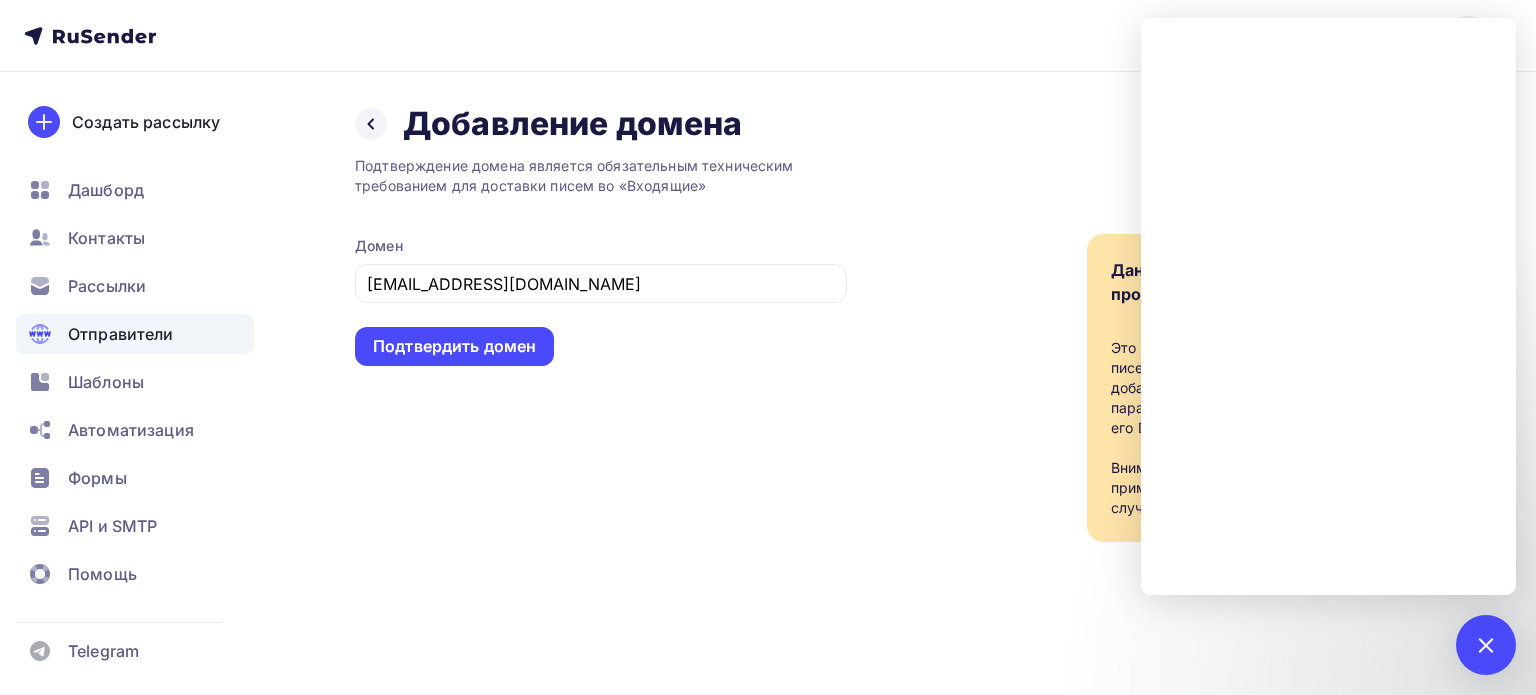 click on "center.lch@mail.ru             Аккаунт         Тарифы       Выйти
Создать рассылку
Дашборд
Контакты
Рассылки
Отправители
Шаблоны
Автоматизация
Формы
API и SMTP
Помощь
Telegram
Аккаунт         Тарифы                   Помощь       Выйти       Назад         Добавление домена   Добавление домена
Домен    cnter.lch_info@mail.ru             Подтвердить домен
Данная процедура
⚡ by ·" at bounding box center (768, 347) 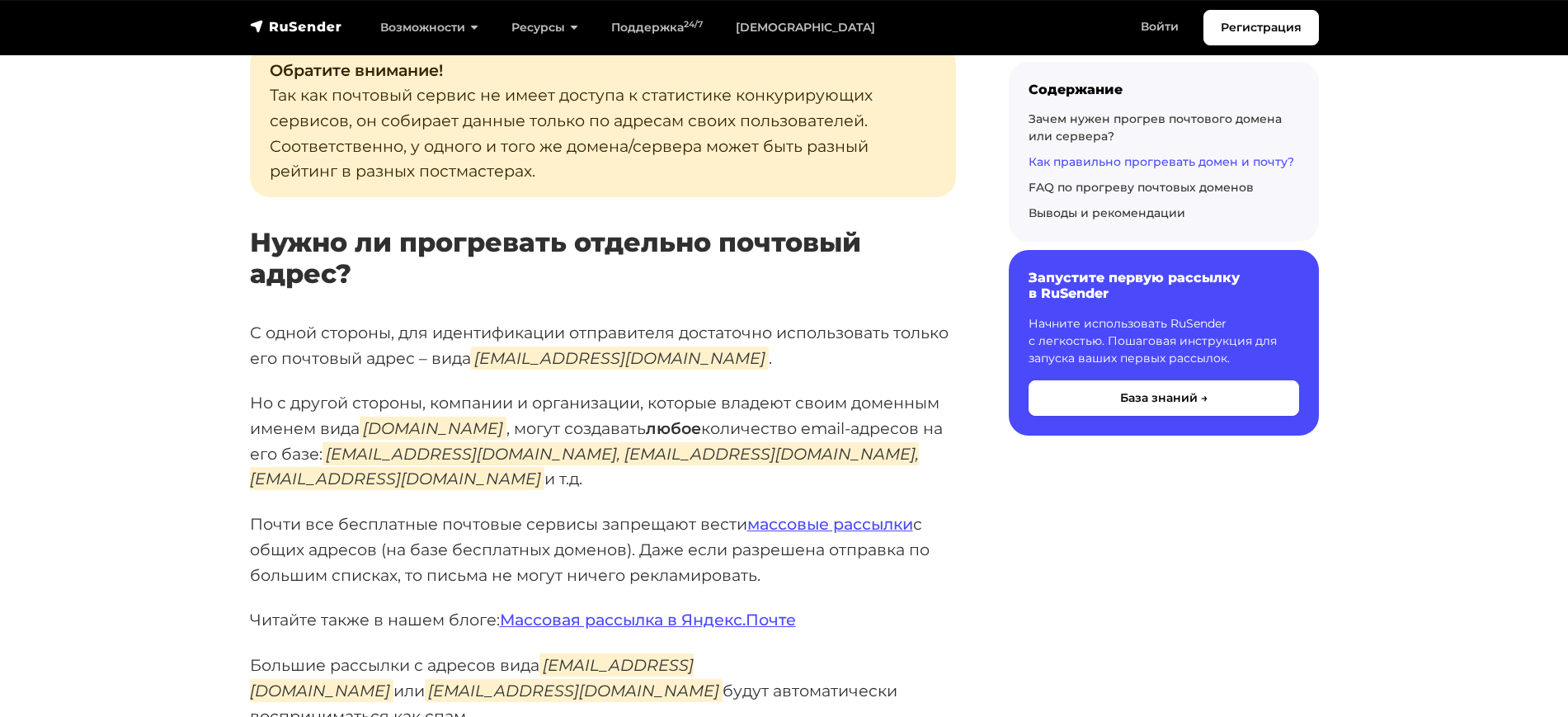 scroll, scrollTop: 4229, scrollLeft: 0, axis: vertical 